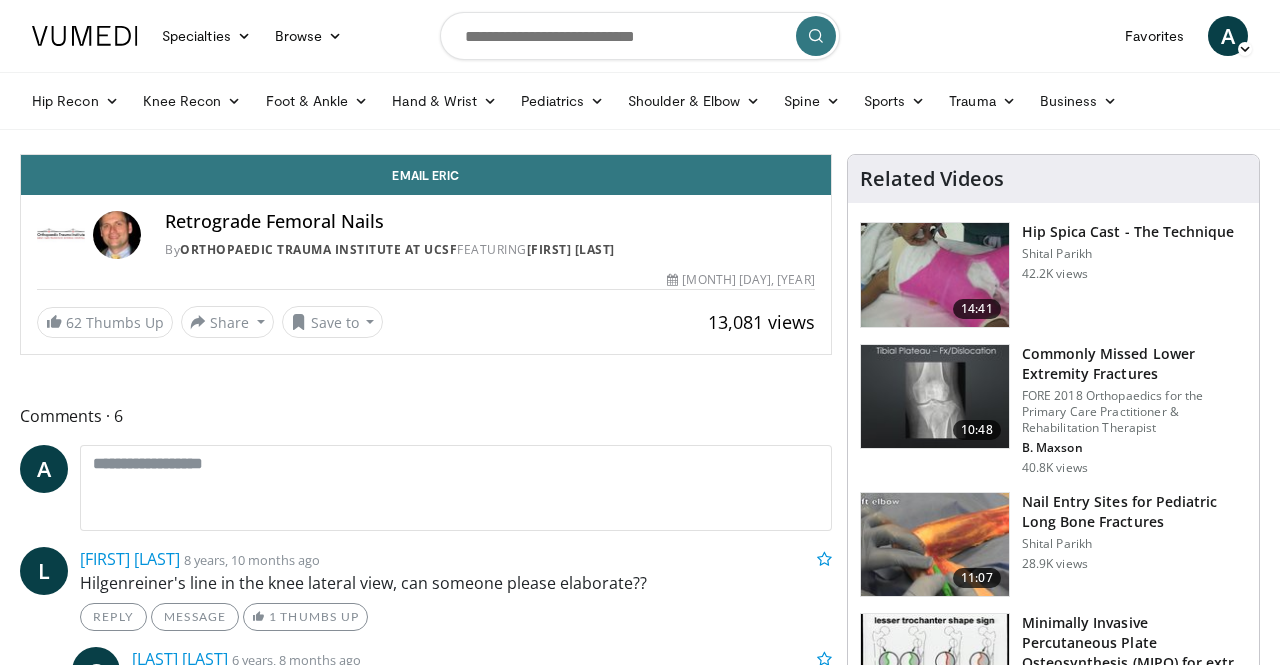scroll, scrollTop: 0, scrollLeft: 0, axis: both 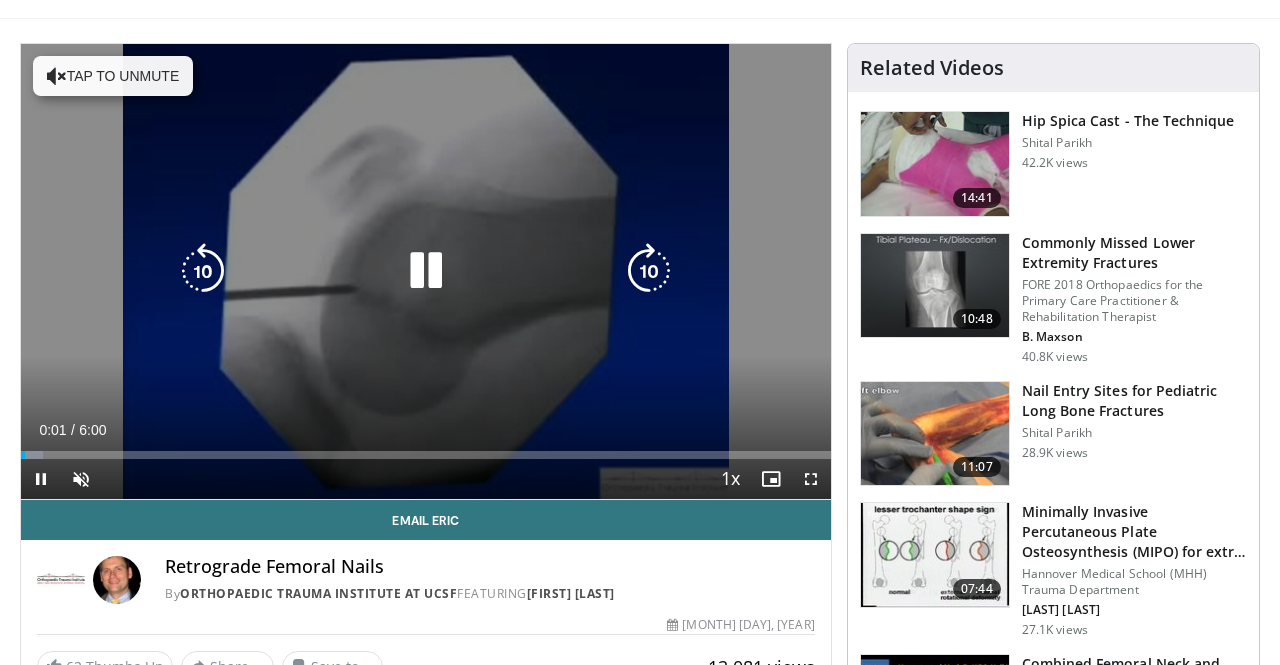 click at bounding box center [649, 271] 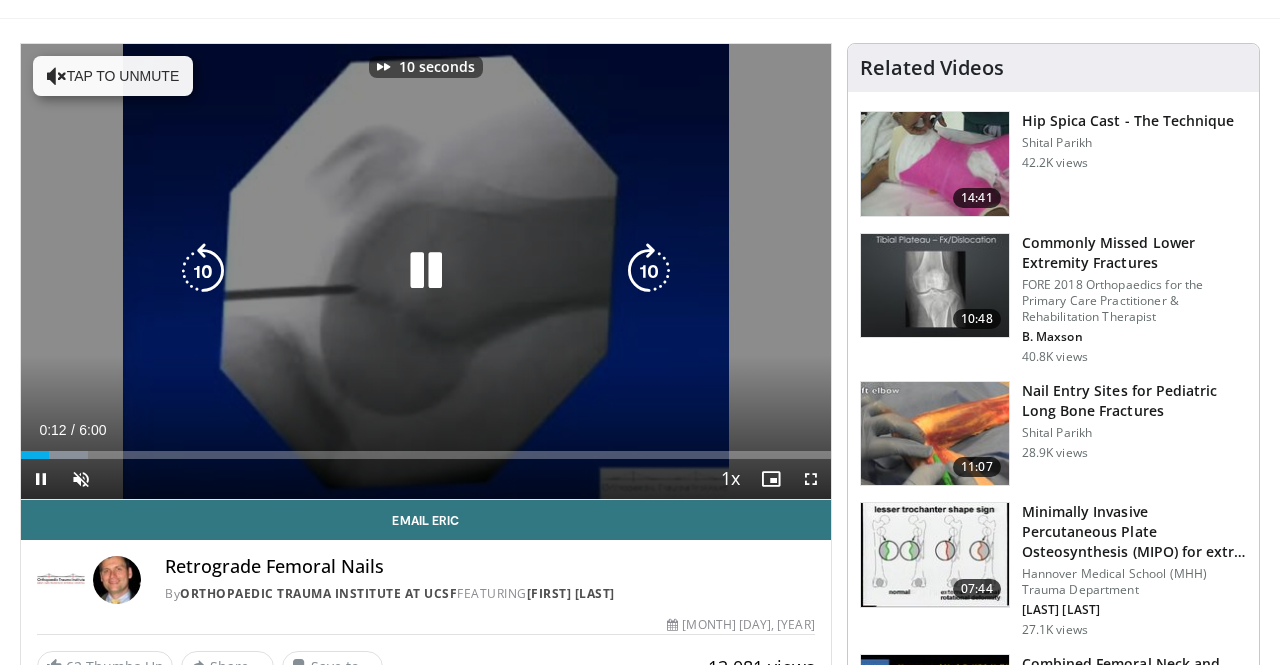 click at bounding box center [649, 271] 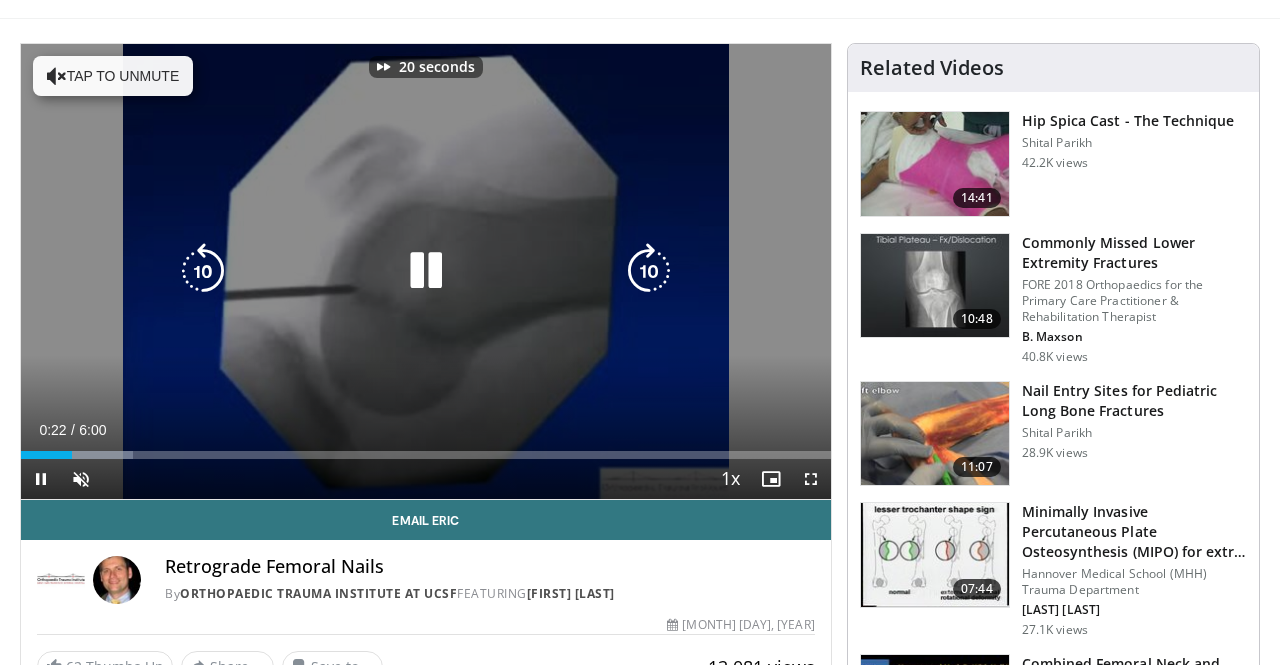 click at bounding box center (649, 271) 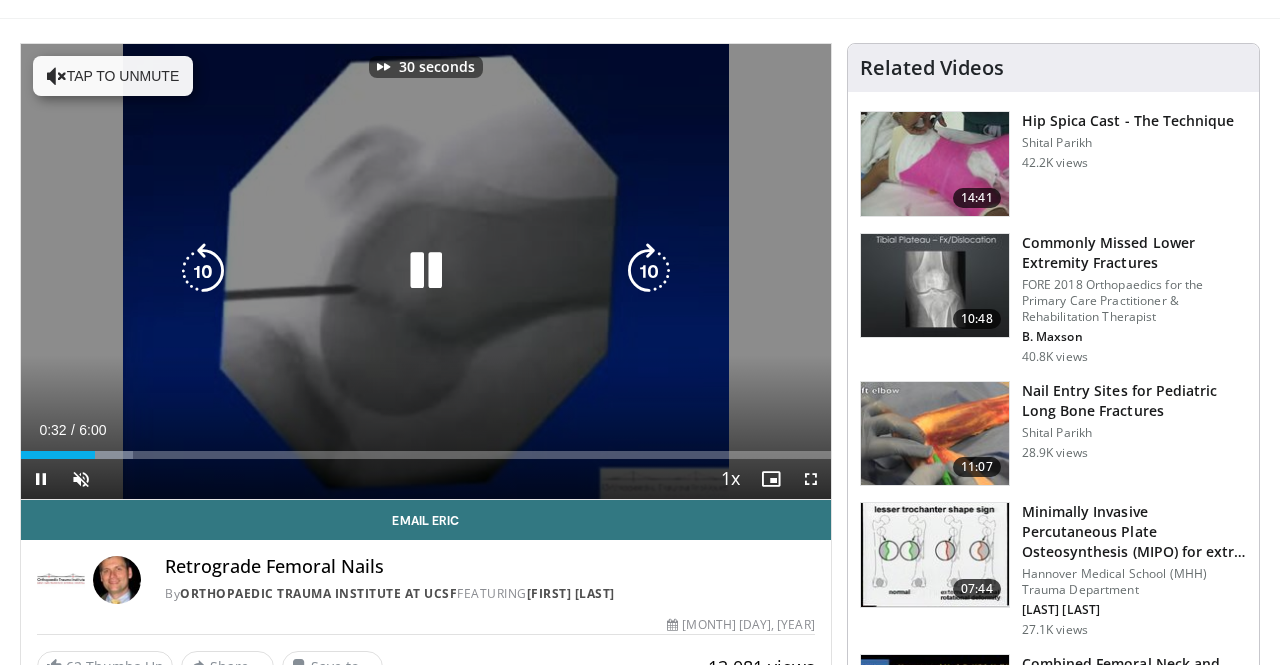 click at bounding box center [649, 271] 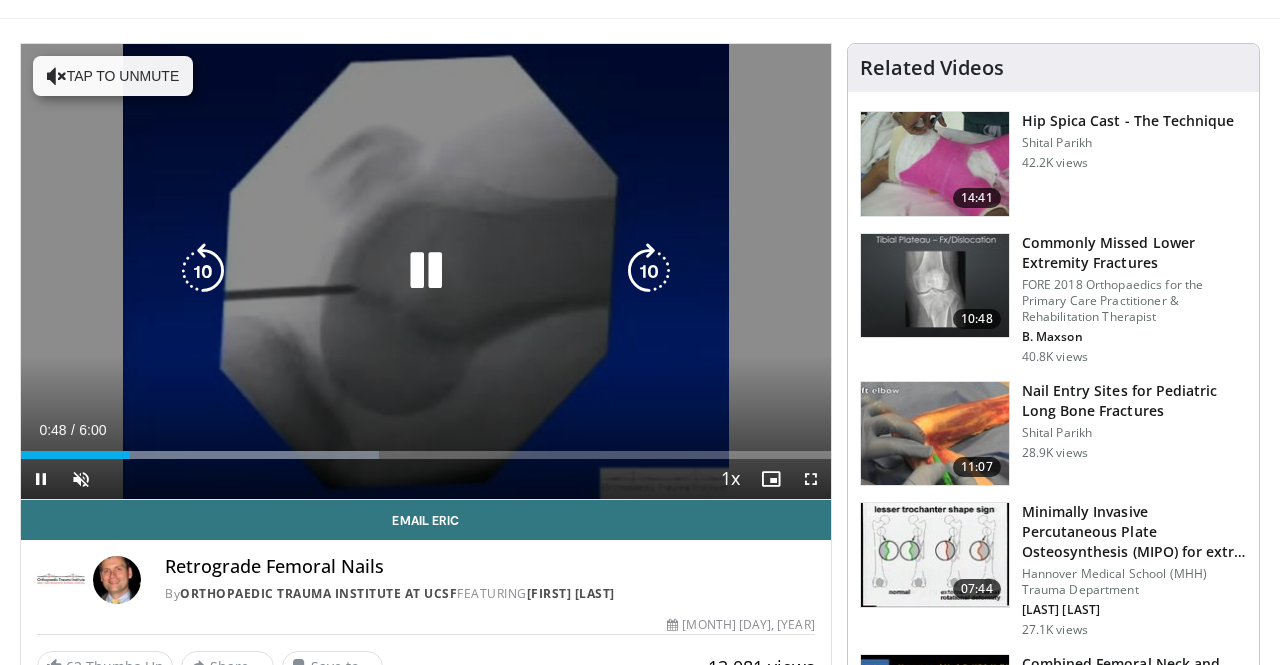 click at bounding box center [649, 271] 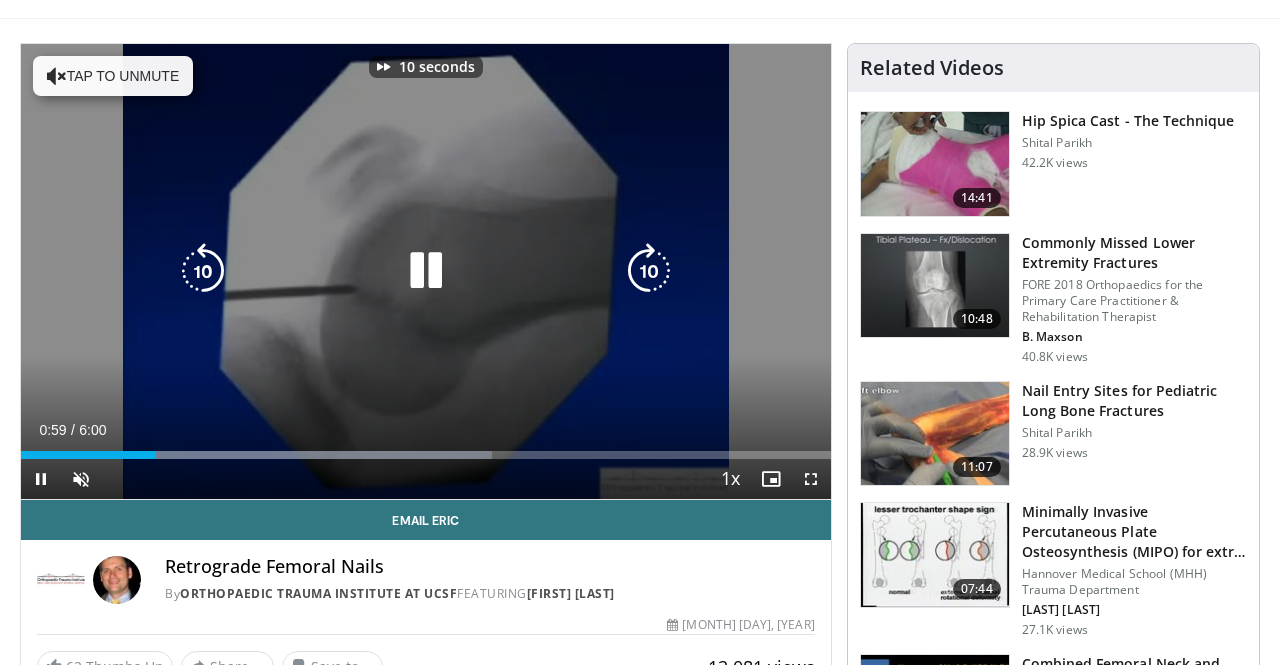 click at bounding box center (649, 271) 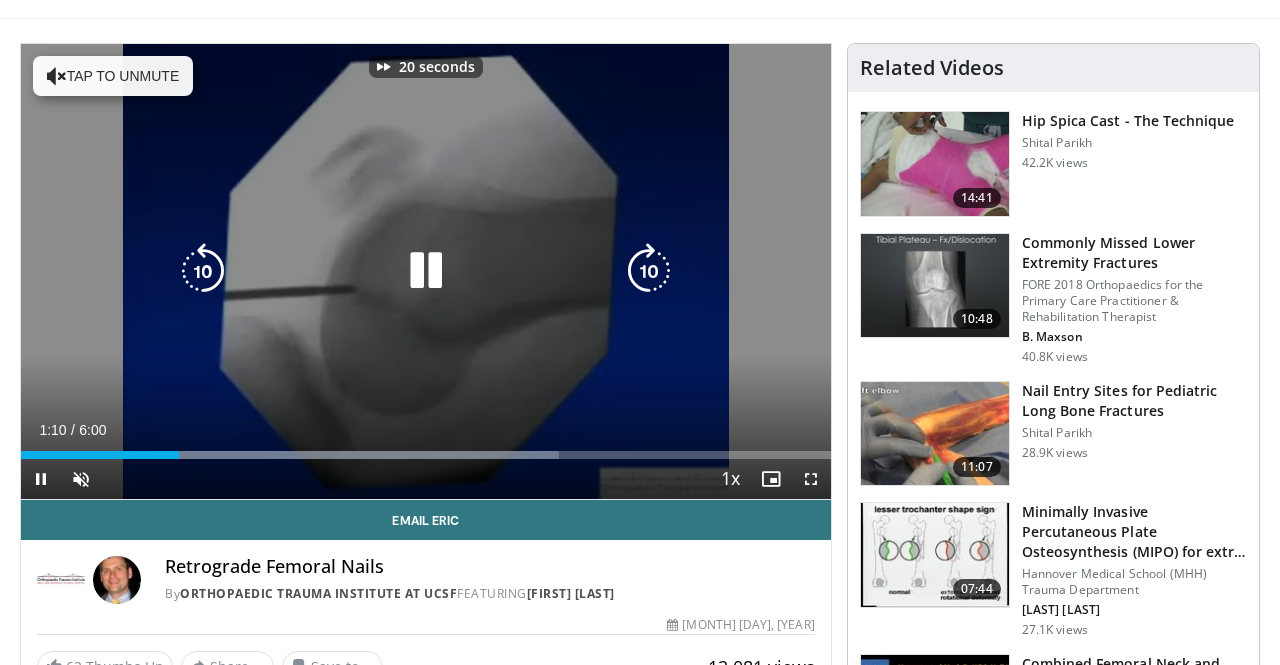 click at bounding box center (649, 271) 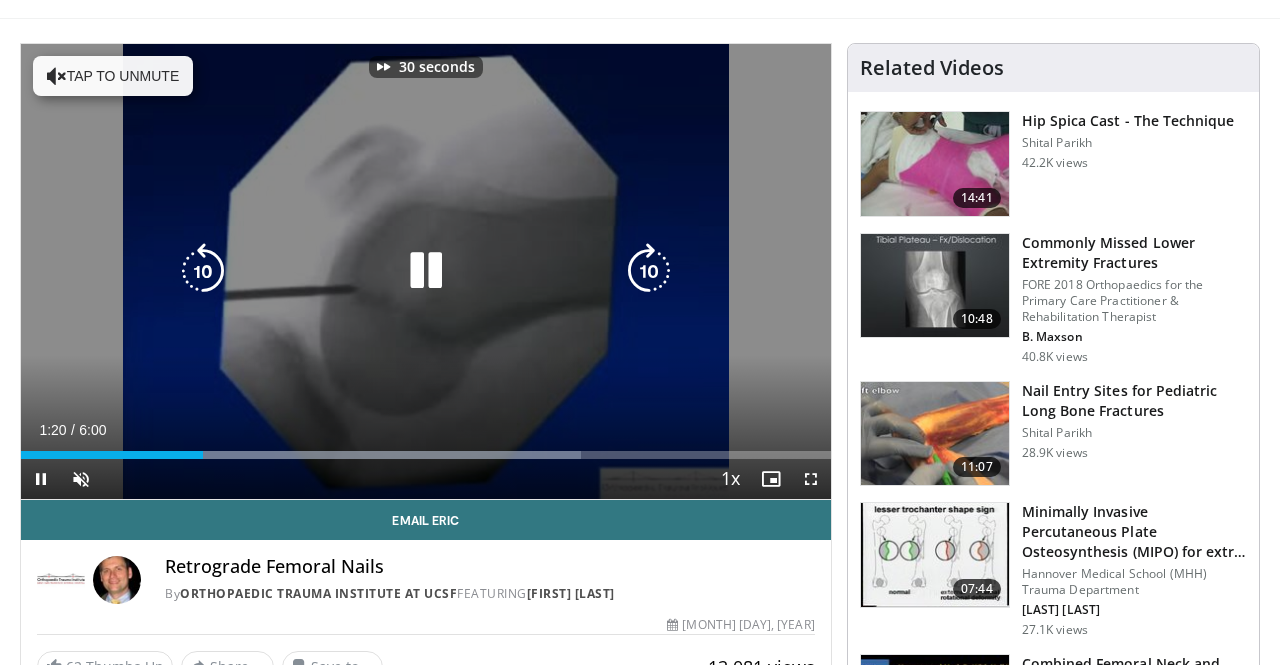 click at bounding box center (649, 271) 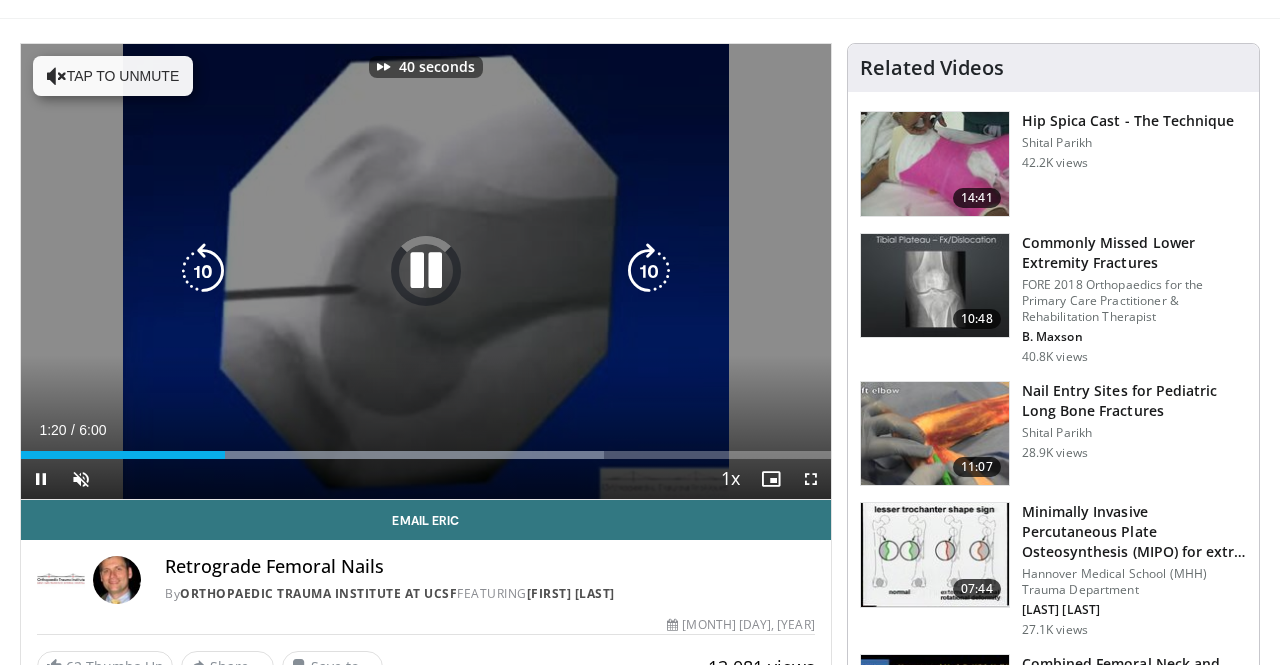 click at bounding box center (649, 271) 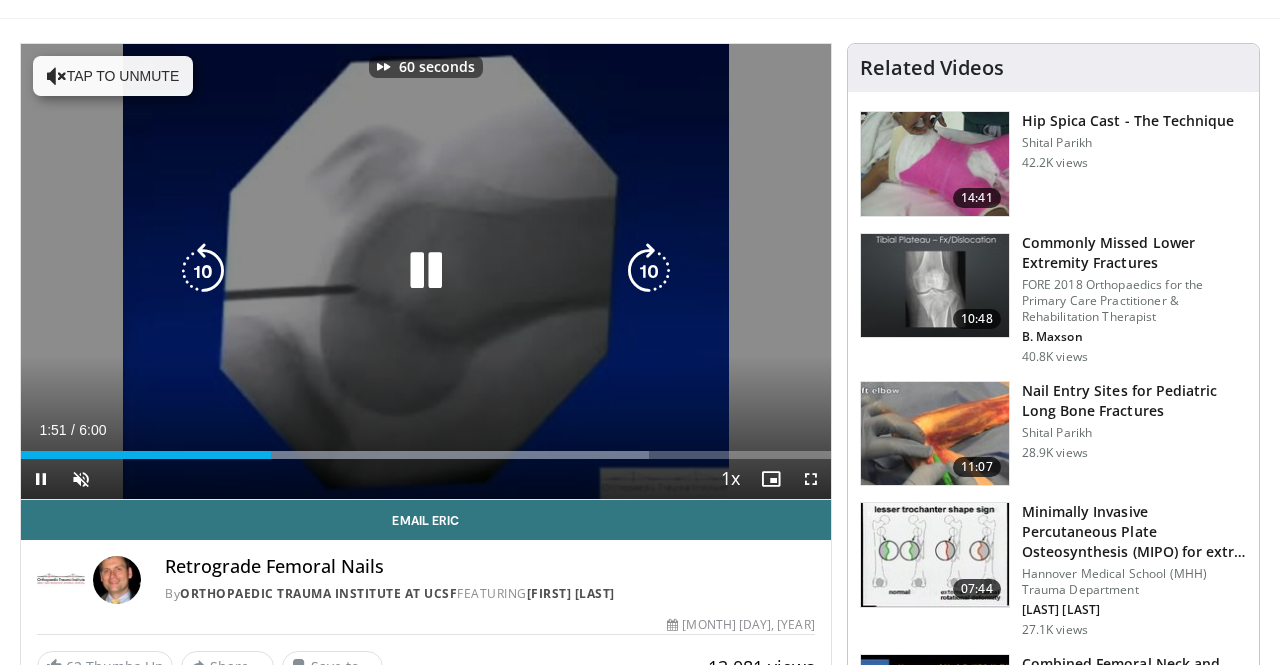 click at bounding box center (649, 271) 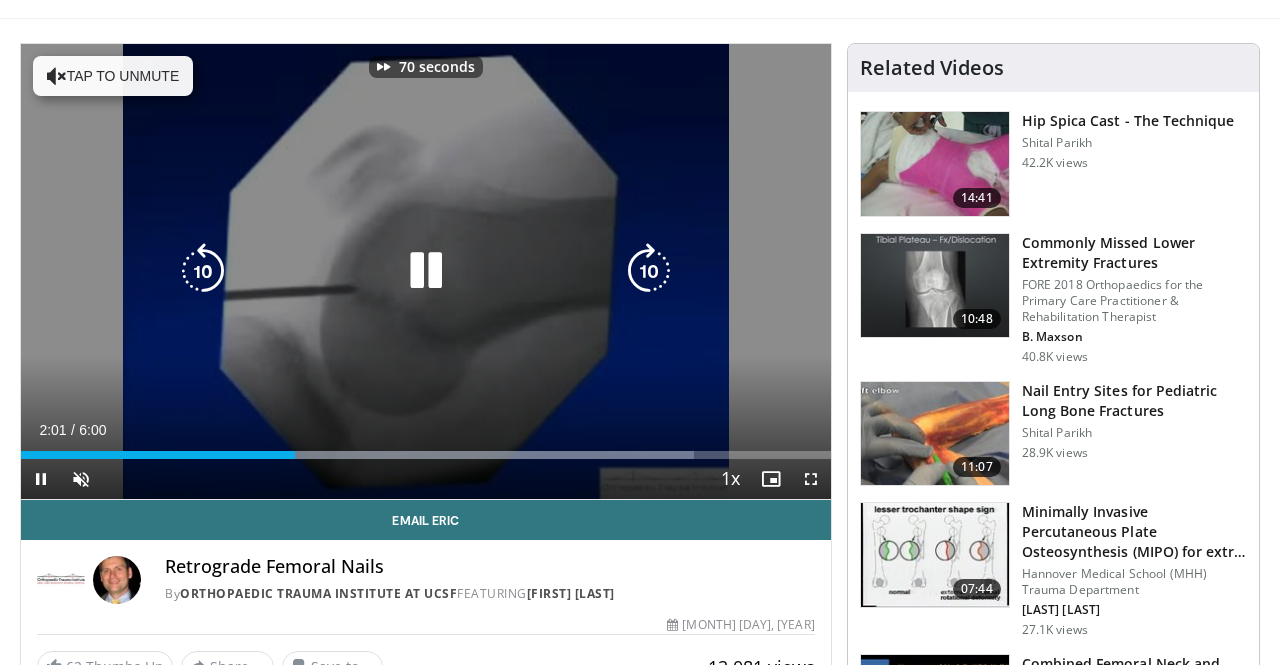 click at bounding box center [649, 271] 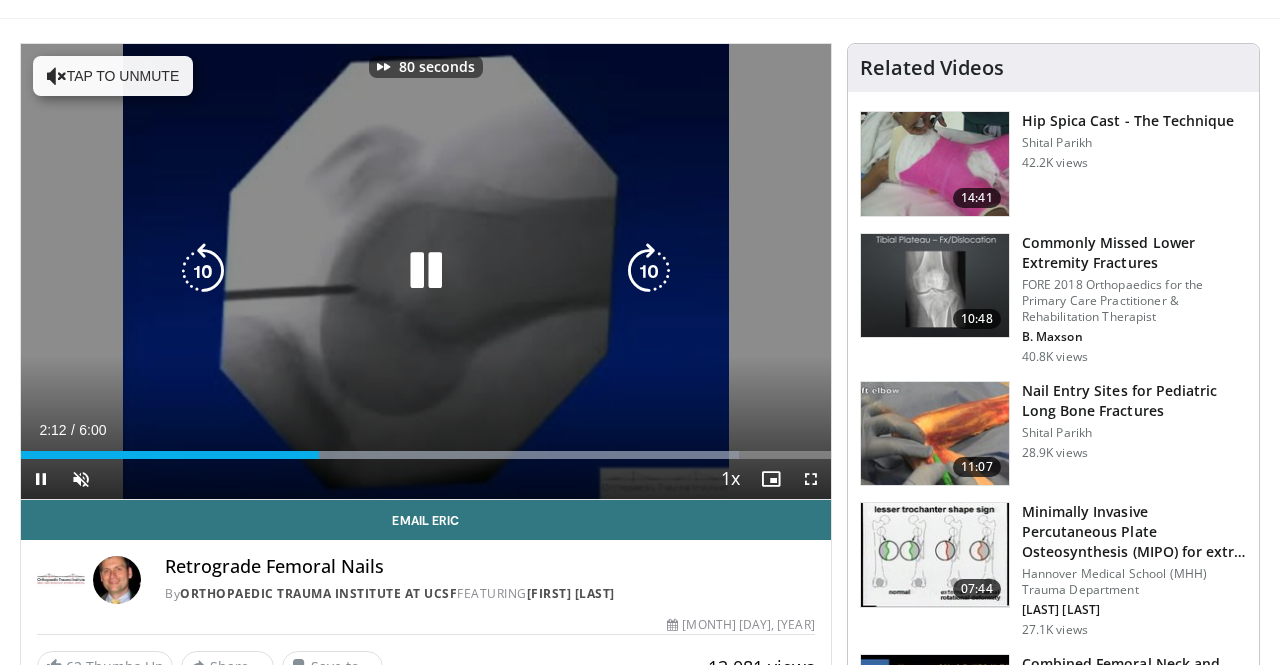click at bounding box center [649, 271] 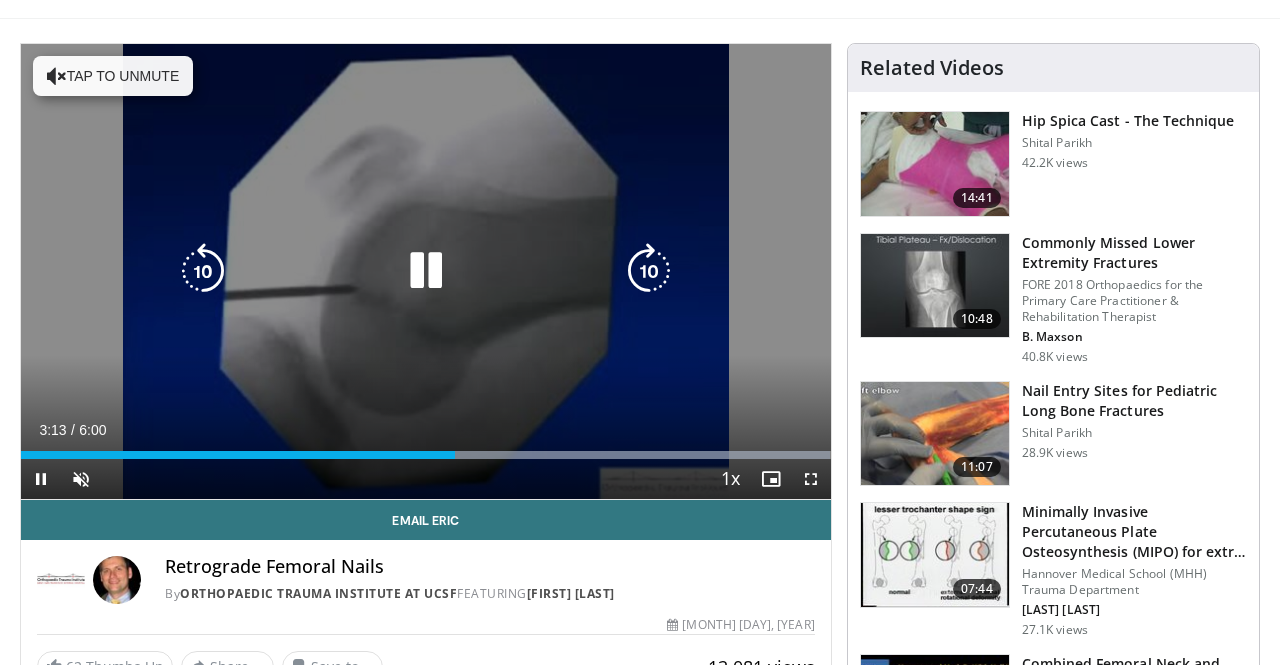 click at bounding box center (649, 271) 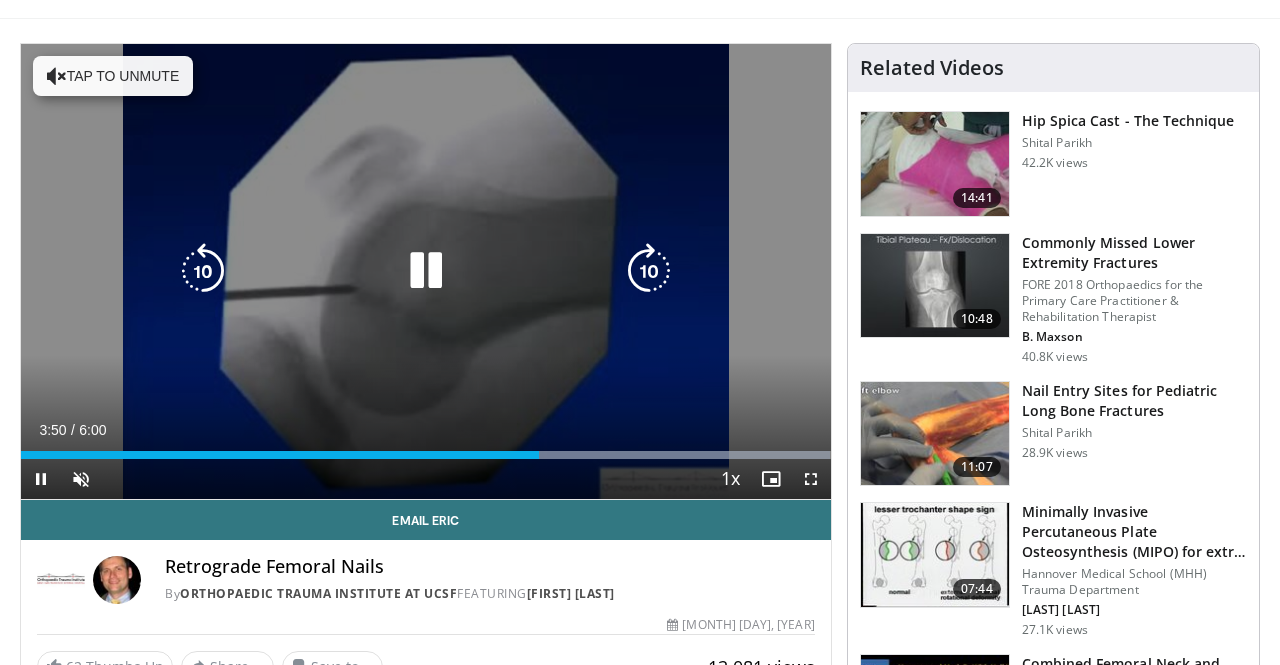 click at bounding box center (649, 271) 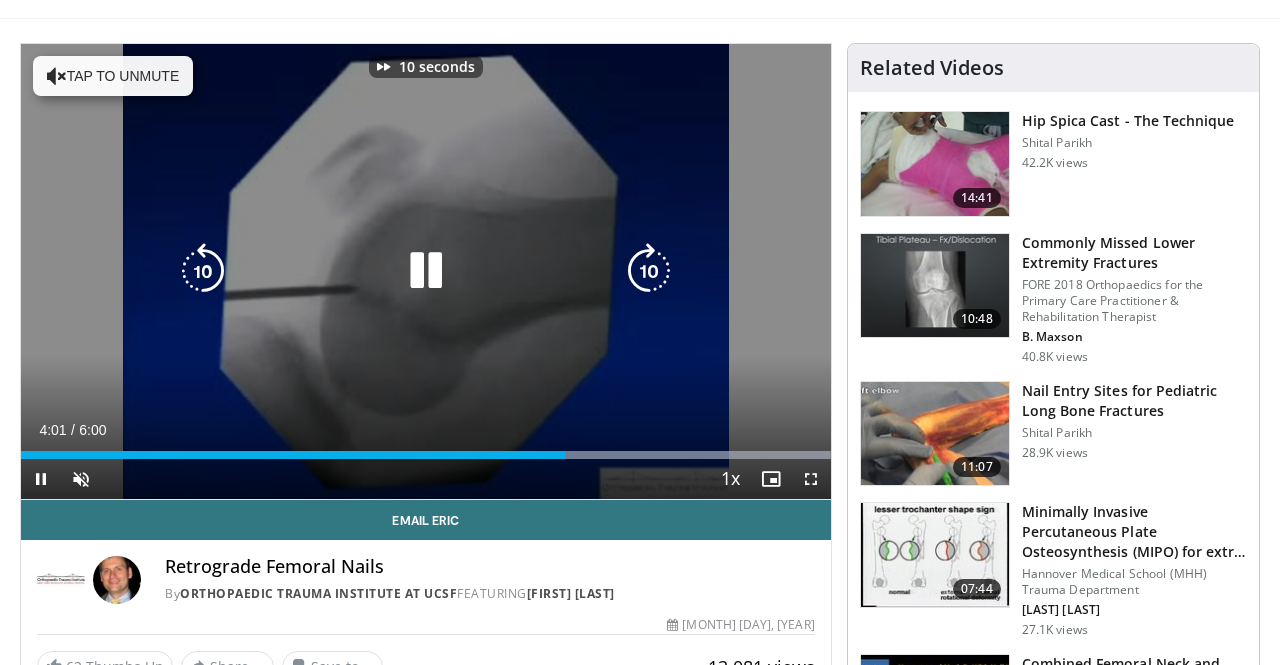 click at bounding box center (203, 271) 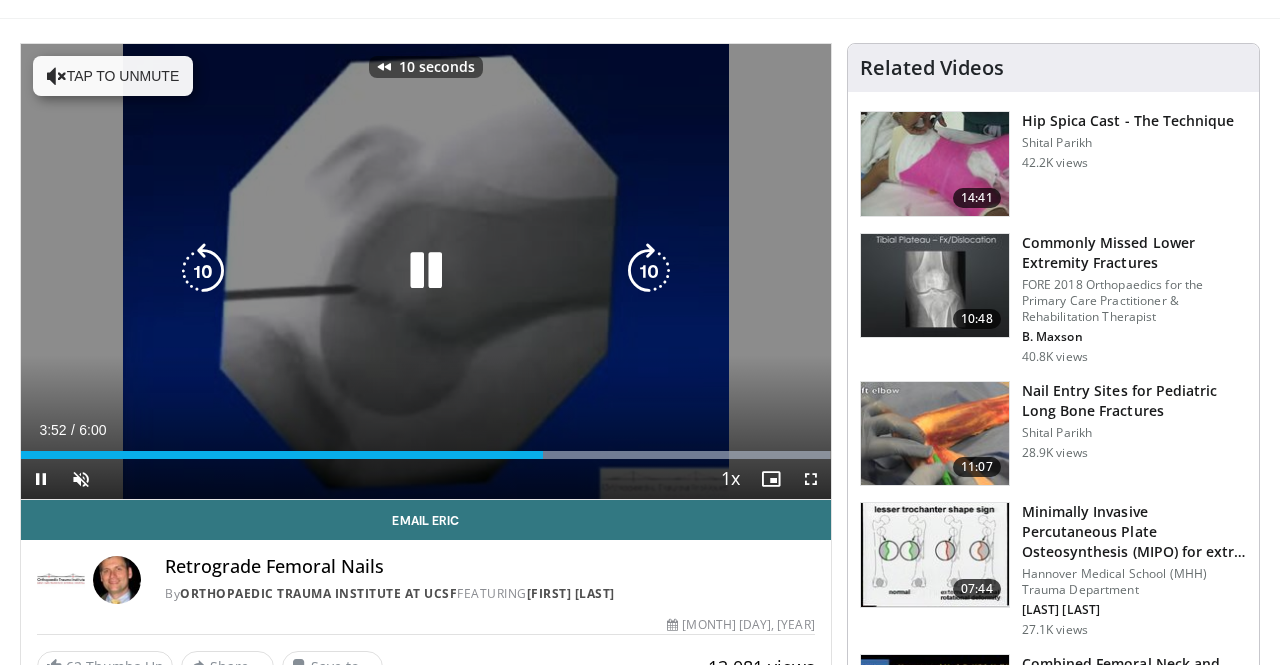 click at bounding box center (203, 271) 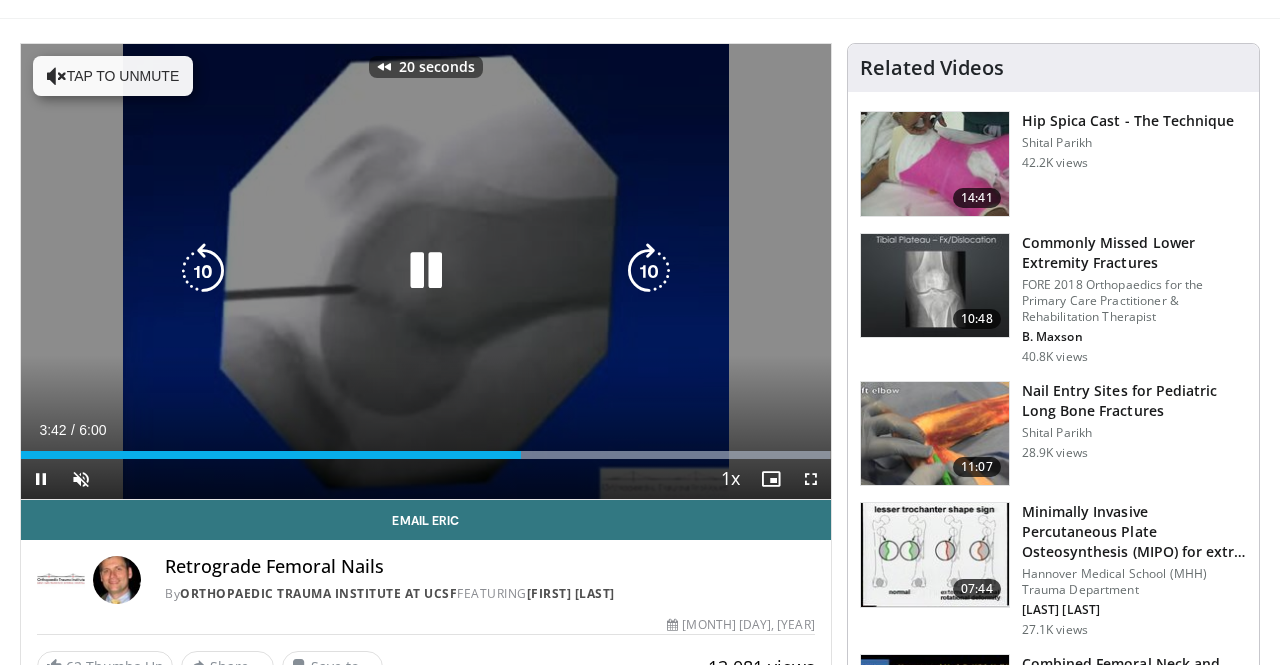 click at bounding box center [203, 271] 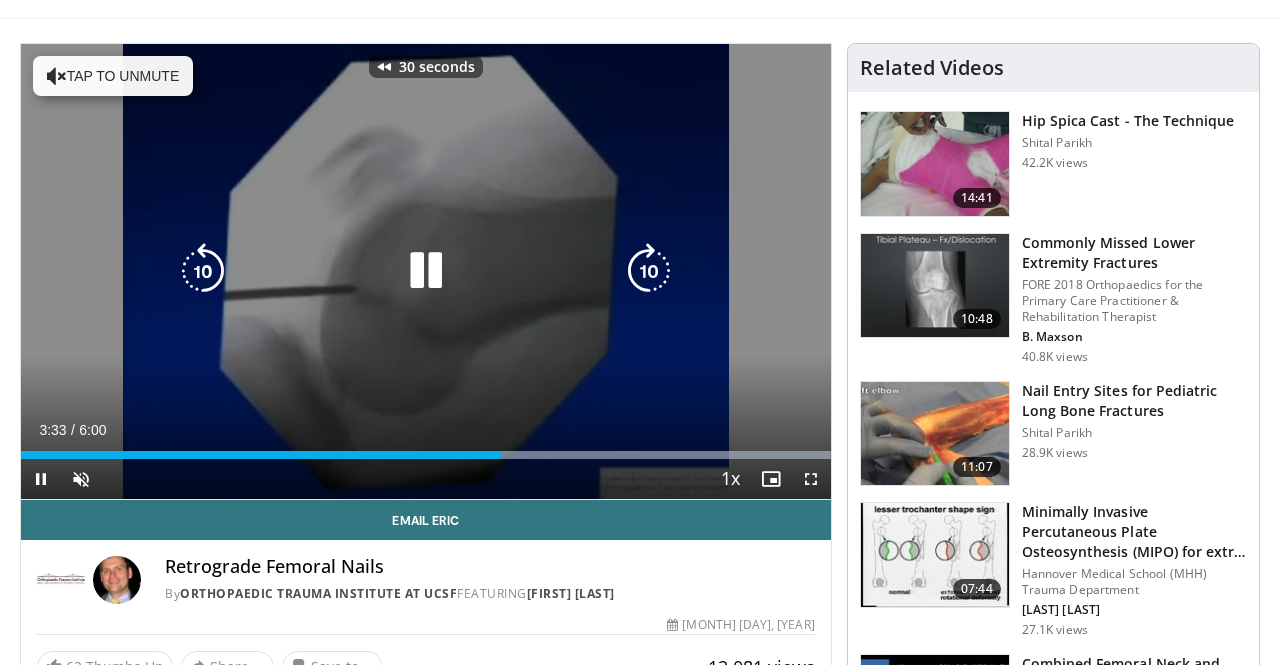 click at bounding box center [203, 271] 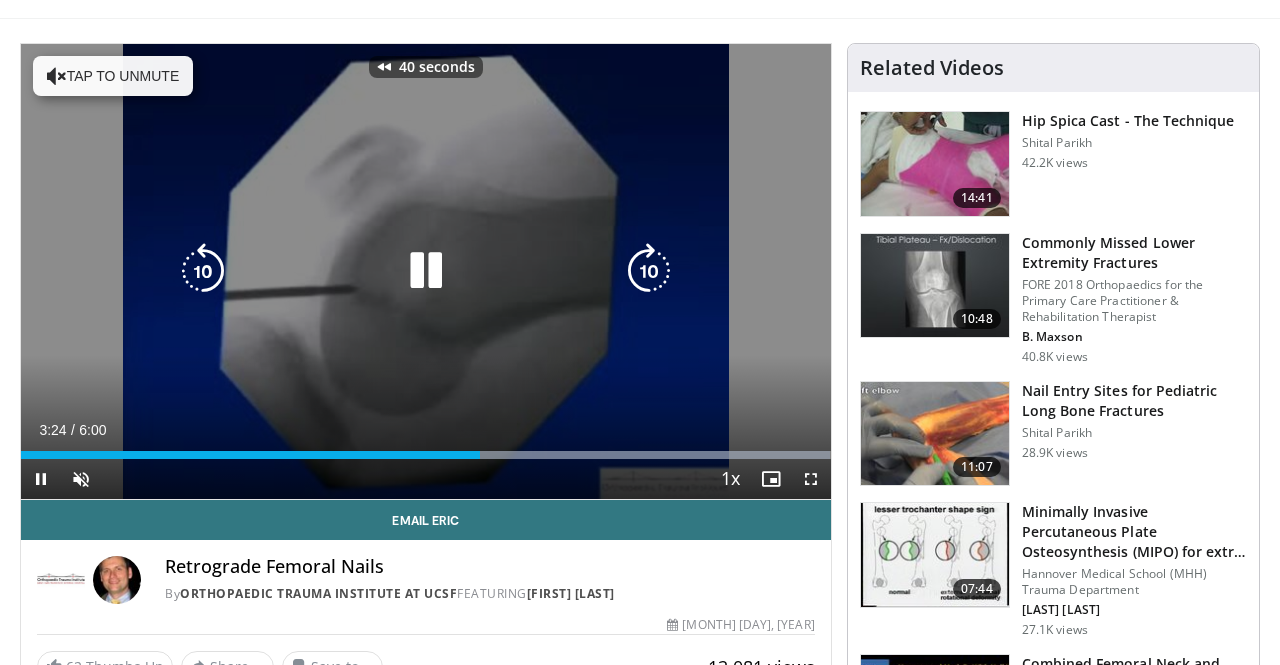 click at bounding box center [203, 271] 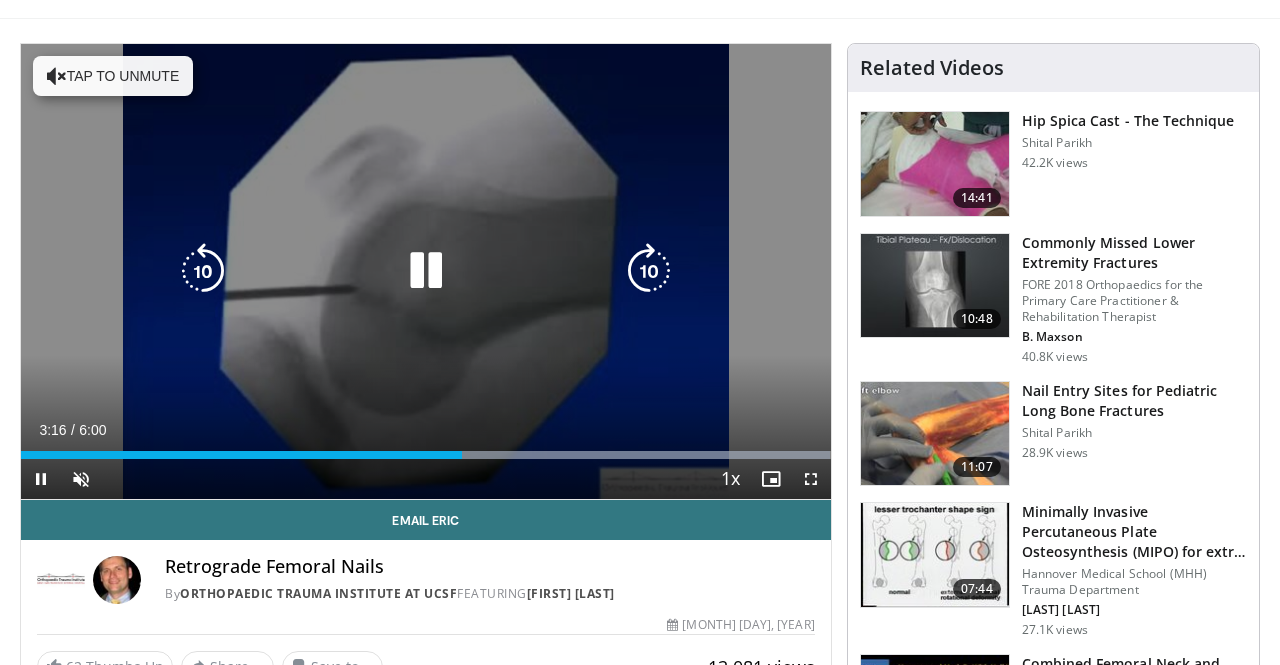 click at bounding box center [203, 271] 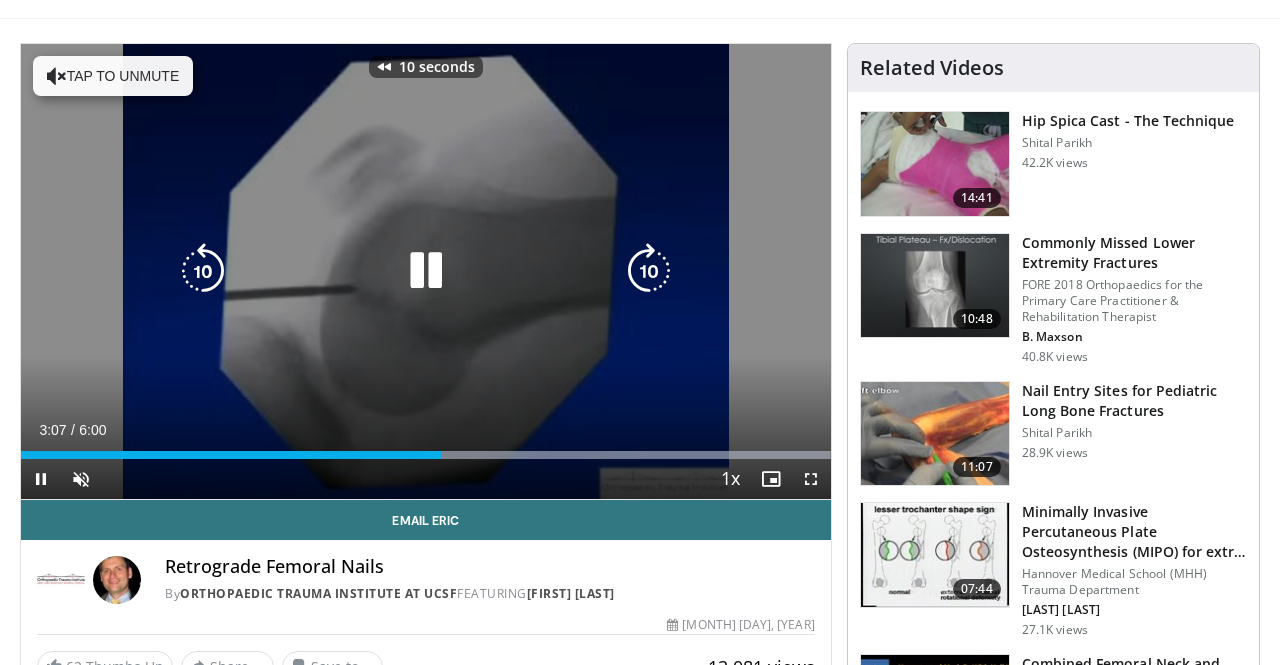 click at bounding box center [203, 271] 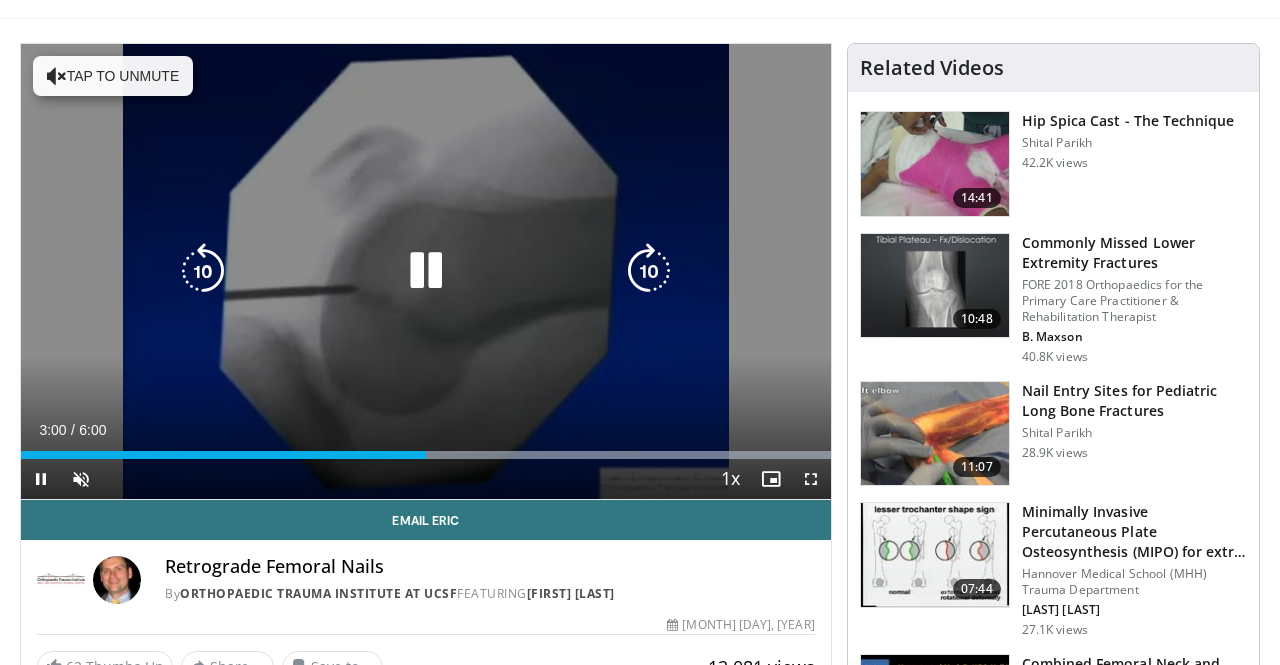 click on "Tap to unmute" at bounding box center [113, 76] 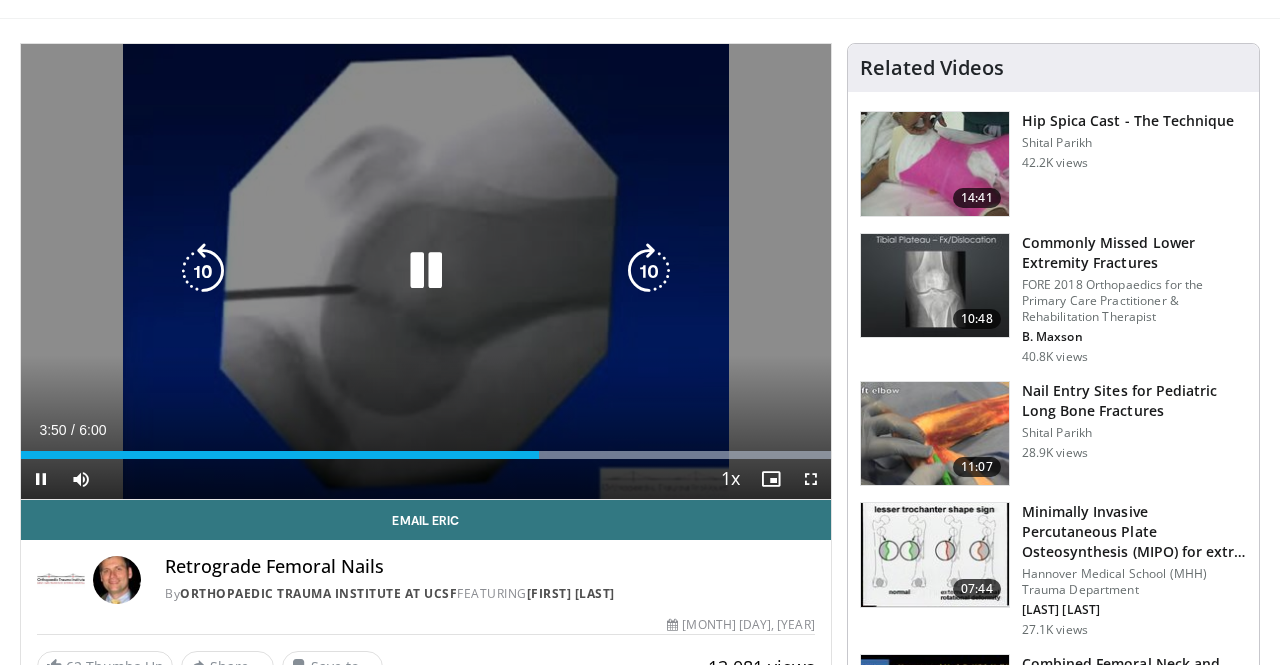 click at bounding box center (649, 271) 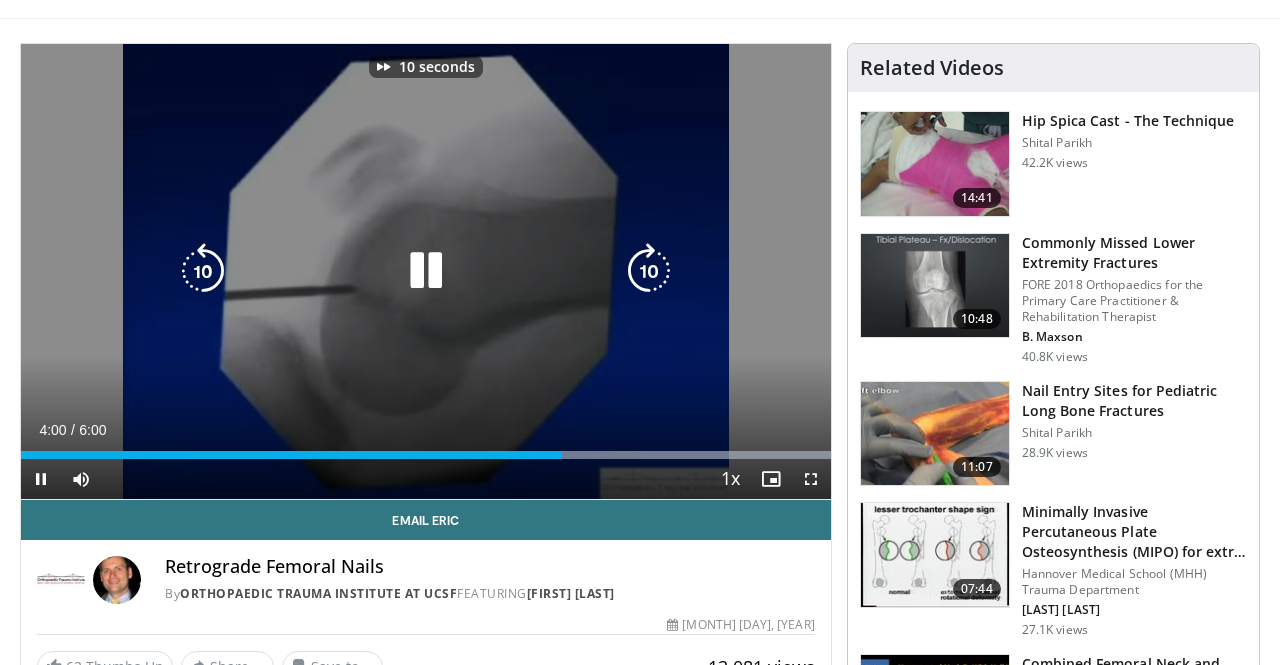 click at bounding box center (649, 271) 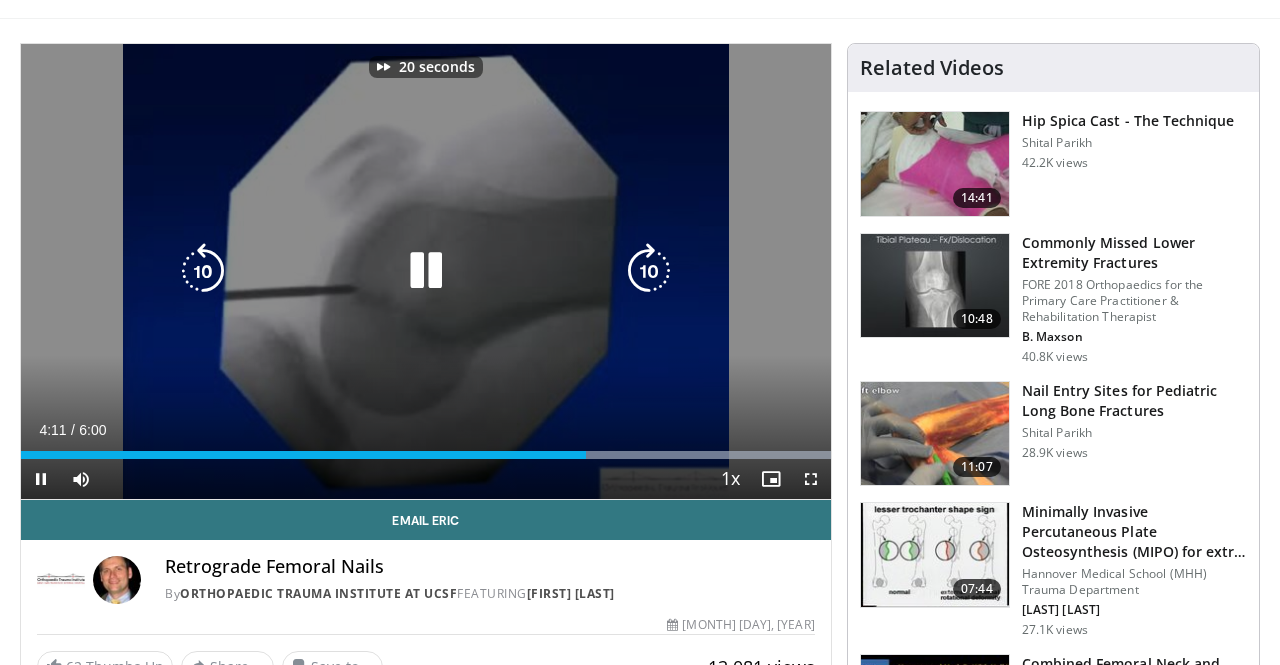 click at bounding box center [649, 271] 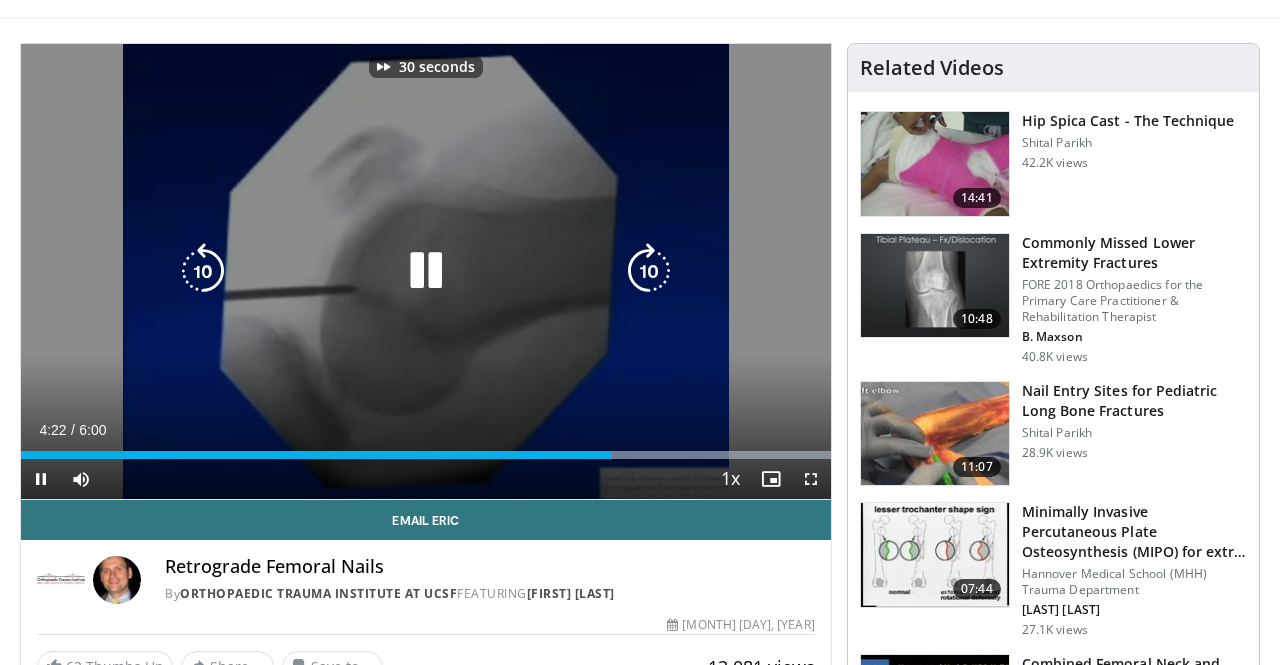 click at bounding box center [203, 271] 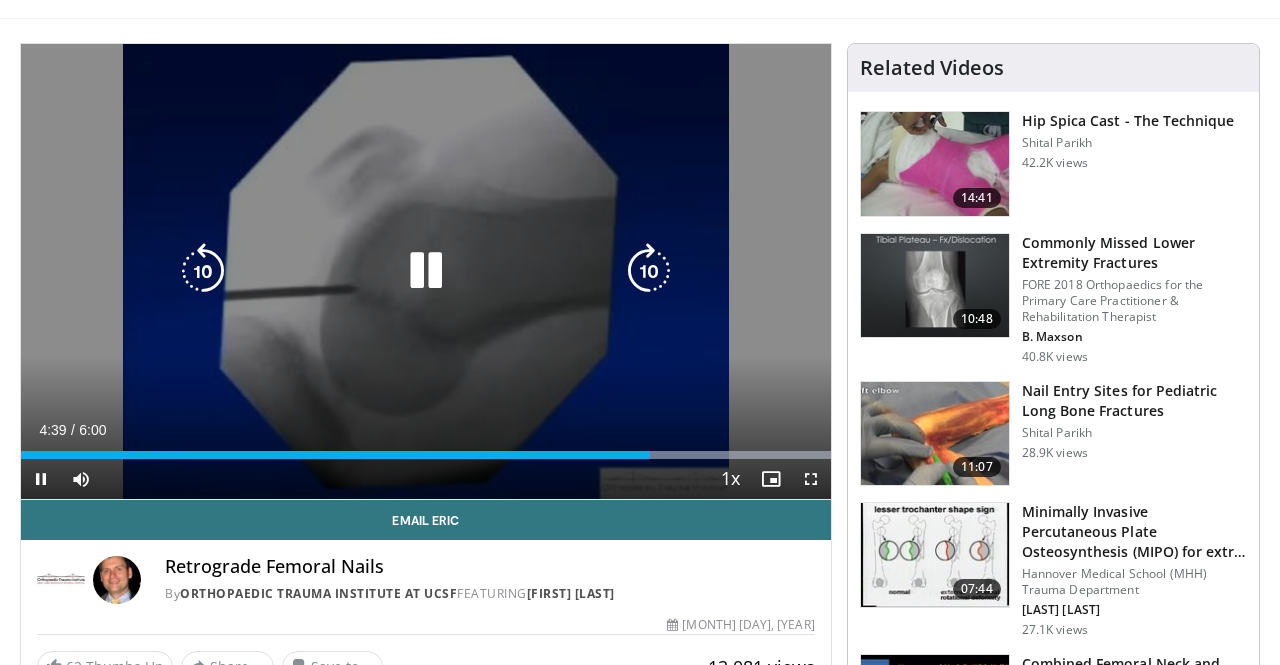 click at bounding box center [649, 271] 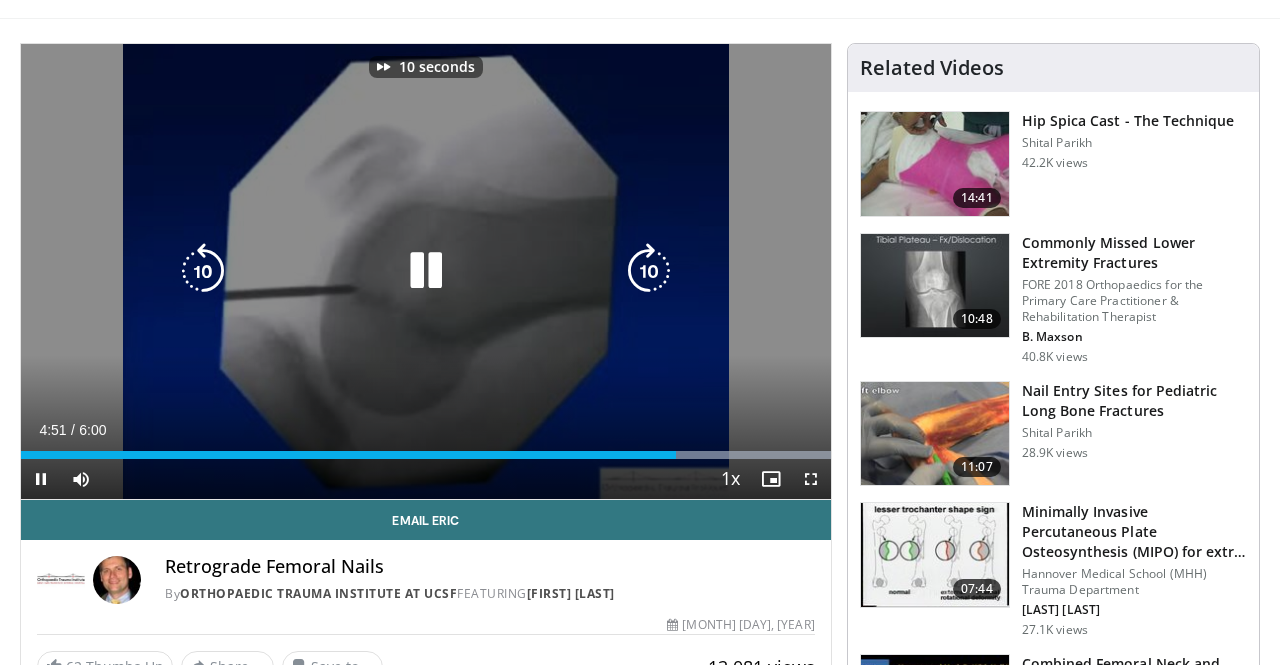 click at bounding box center (649, 271) 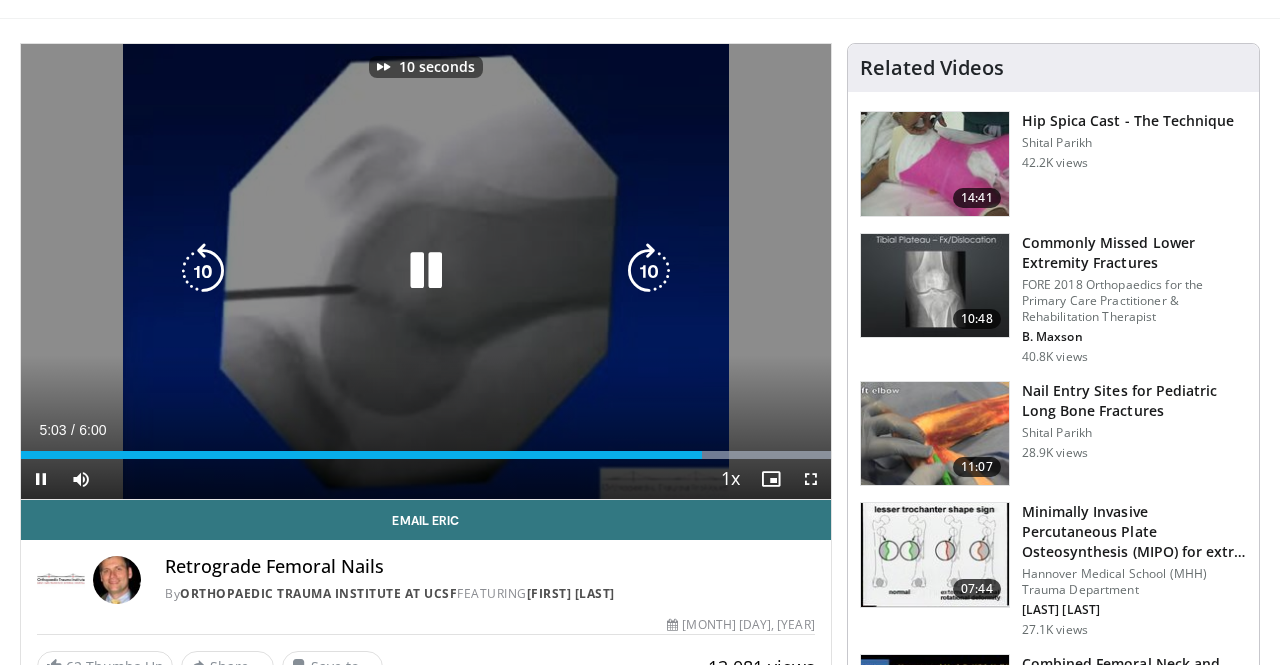 click at bounding box center (649, 271) 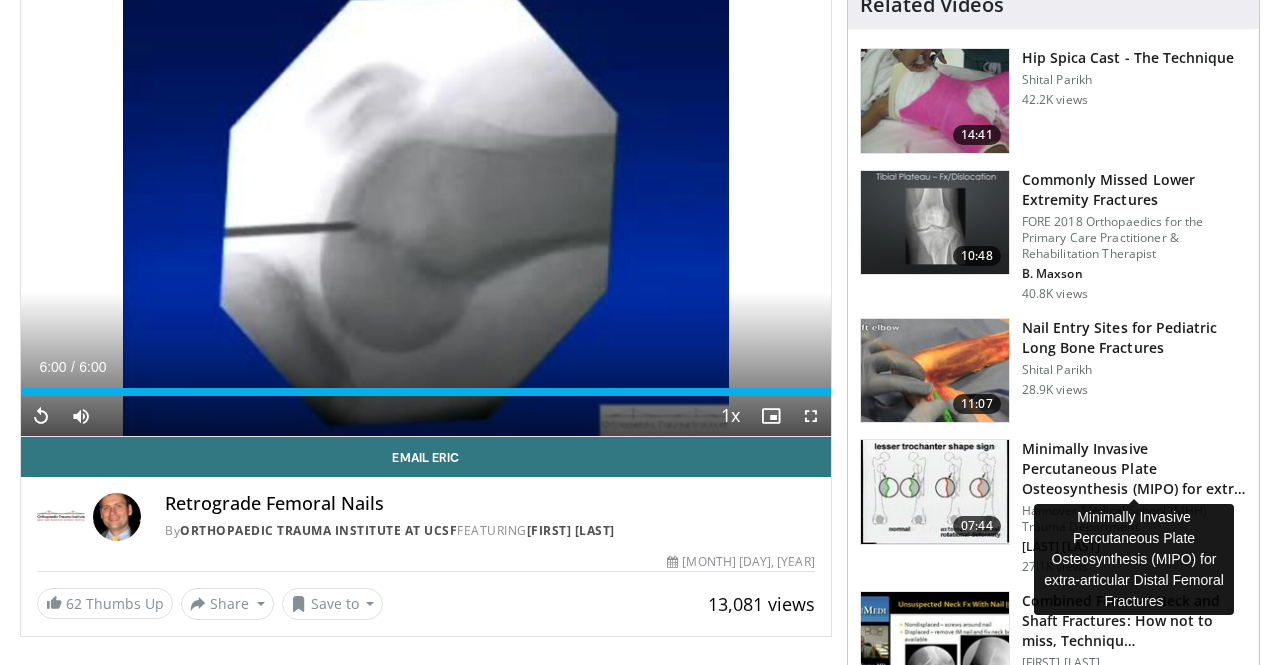 scroll, scrollTop: 233, scrollLeft: 0, axis: vertical 